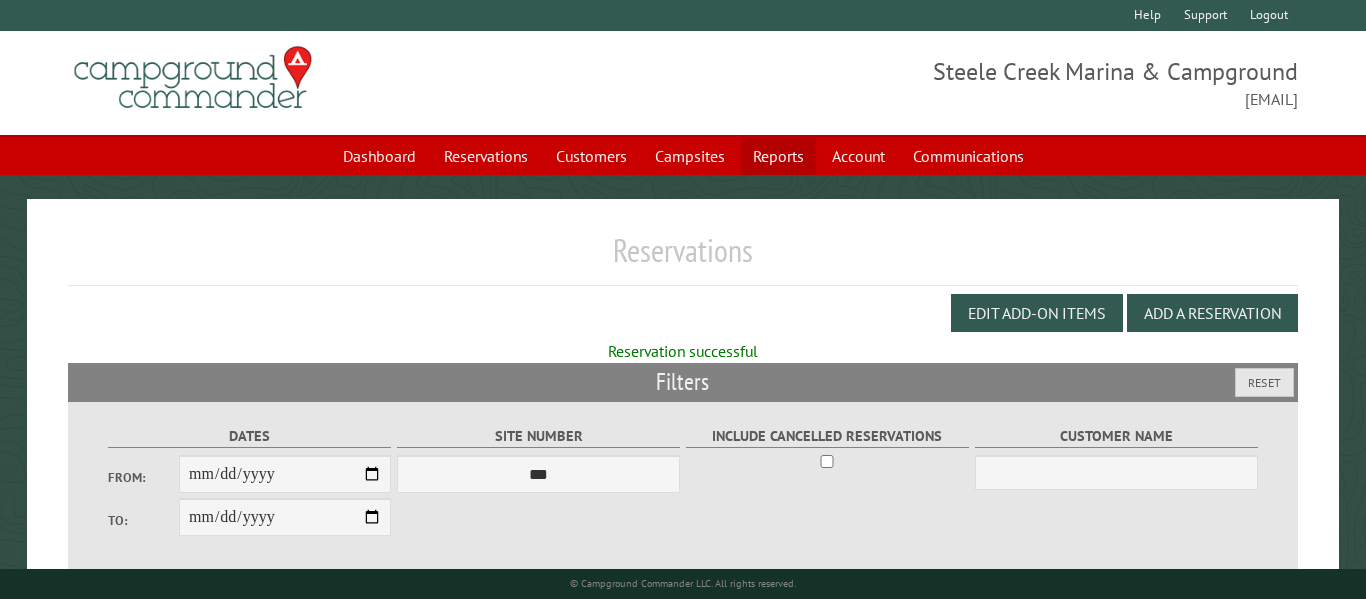scroll, scrollTop: 0, scrollLeft: 0, axis: both 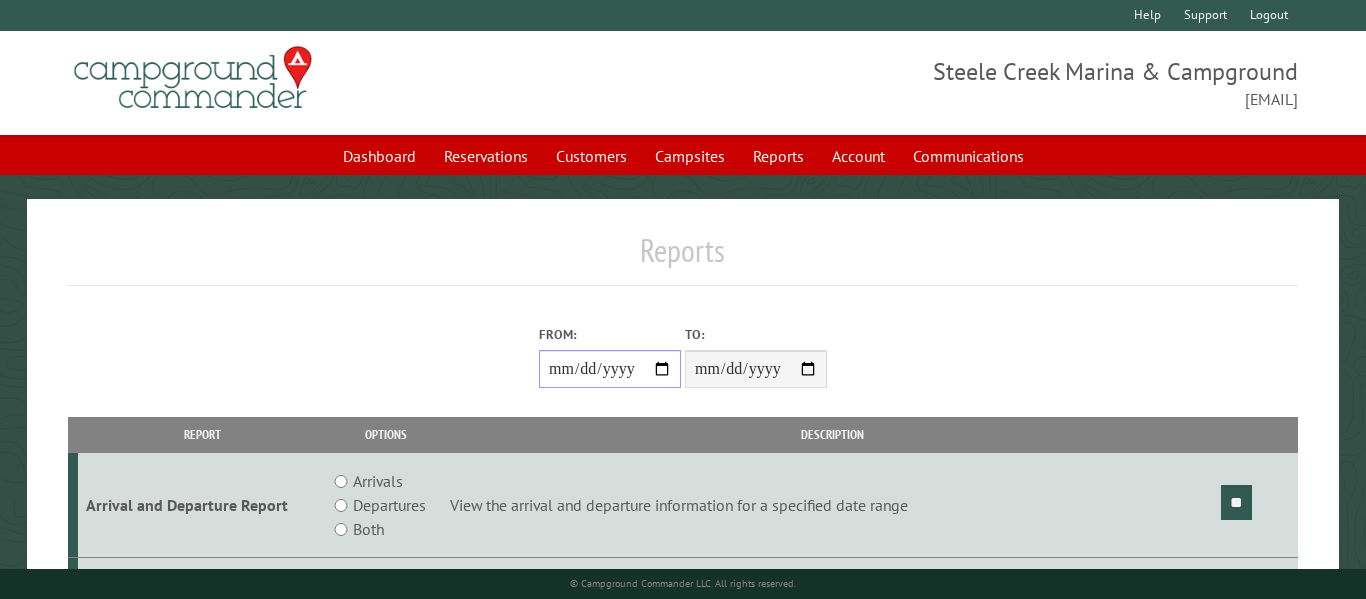 click on "From:" at bounding box center [610, 369] 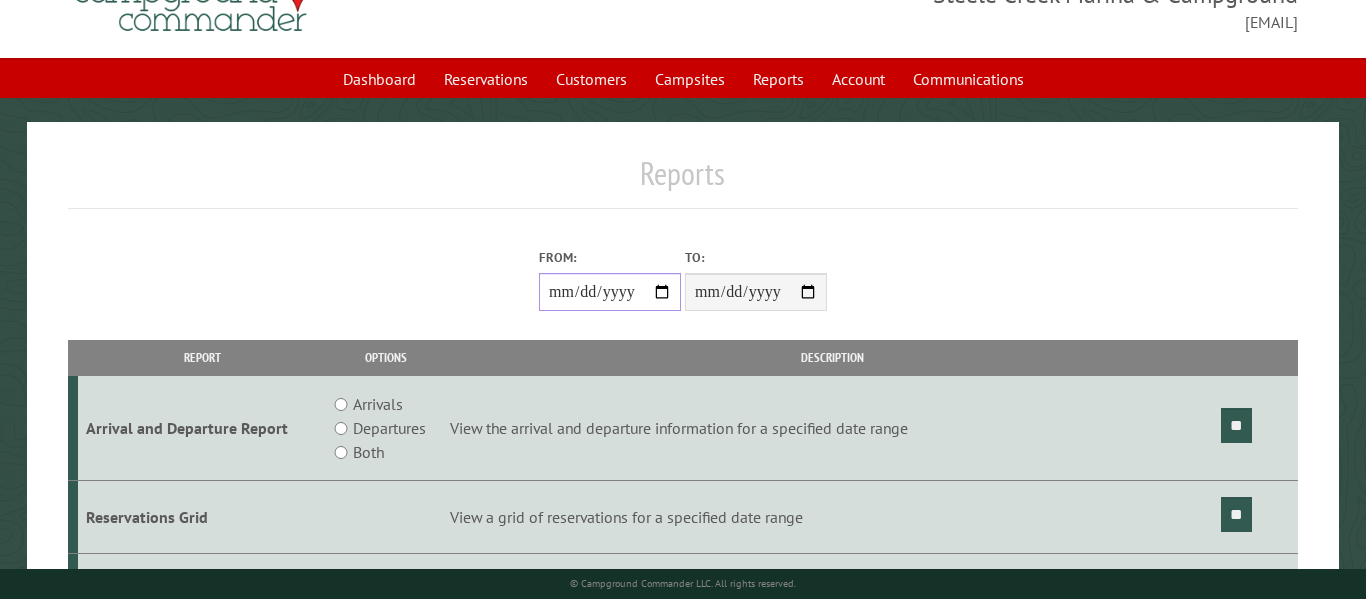 scroll, scrollTop: 87, scrollLeft: 0, axis: vertical 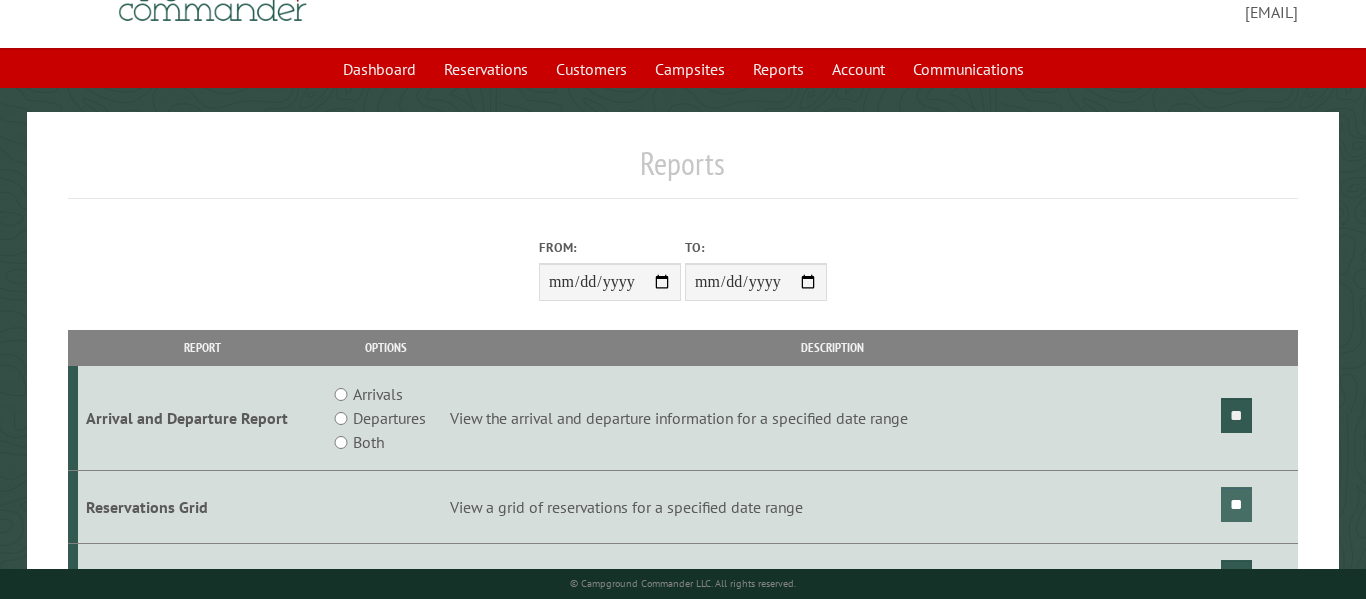 click on "**" at bounding box center [1236, 504] 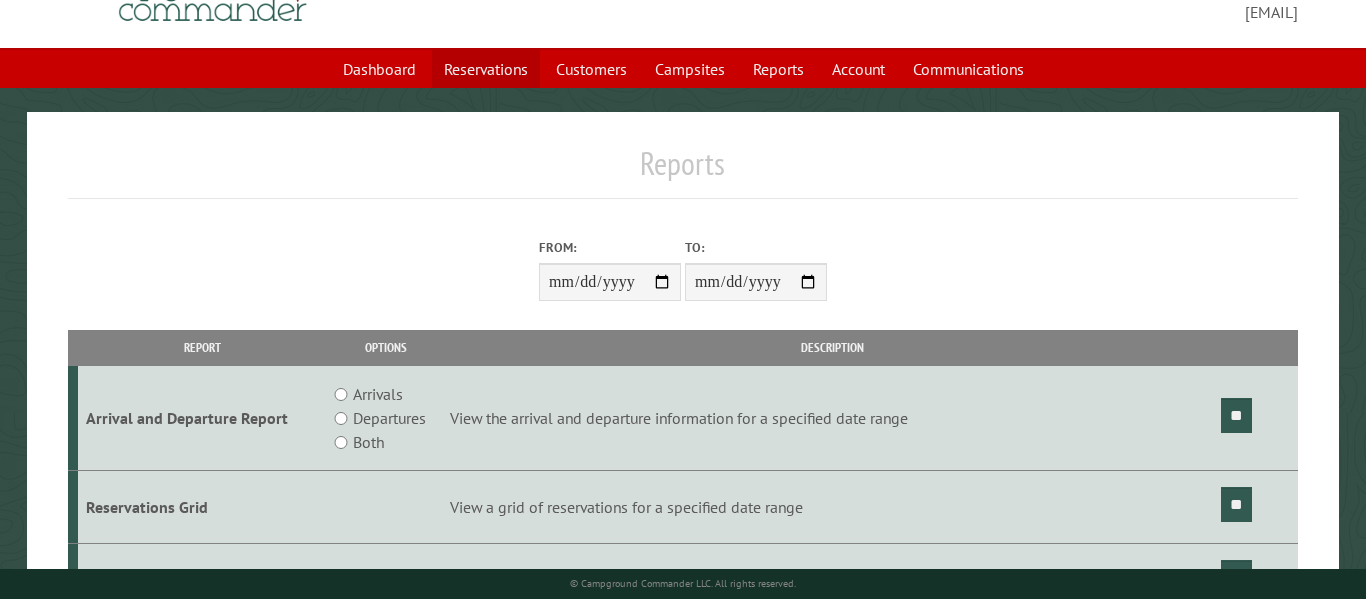 click on "Reservations" at bounding box center (486, 69) 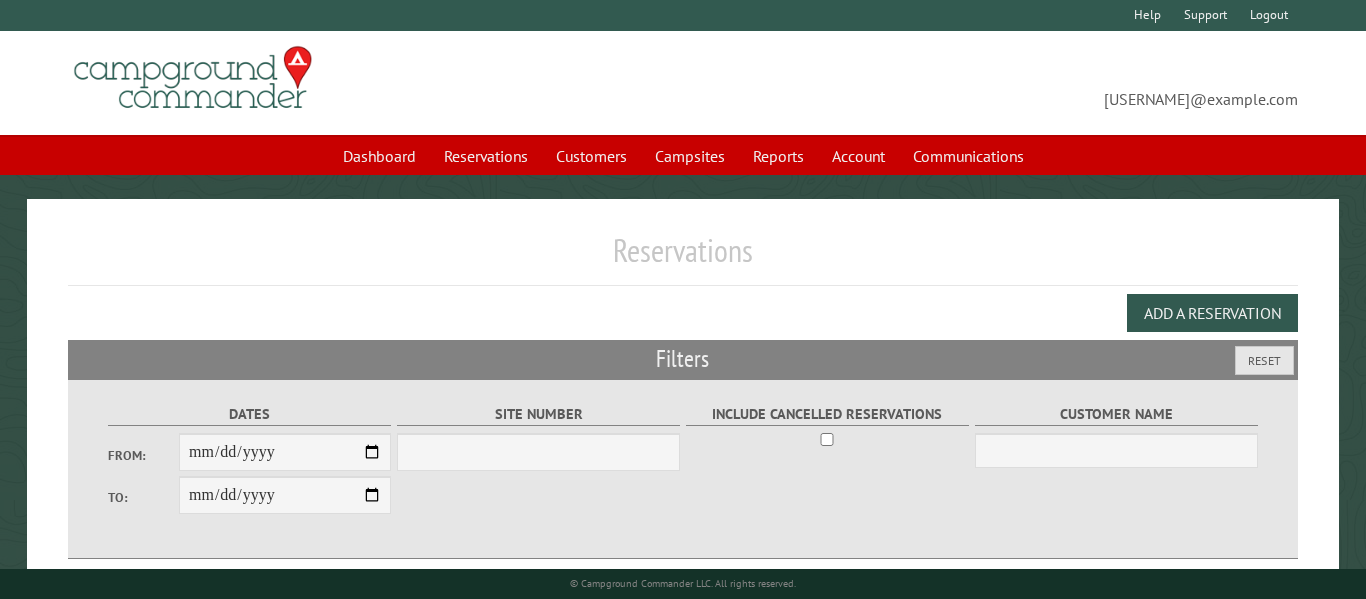 scroll, scrollTop: 0, scrollLeft: 0, axis: both 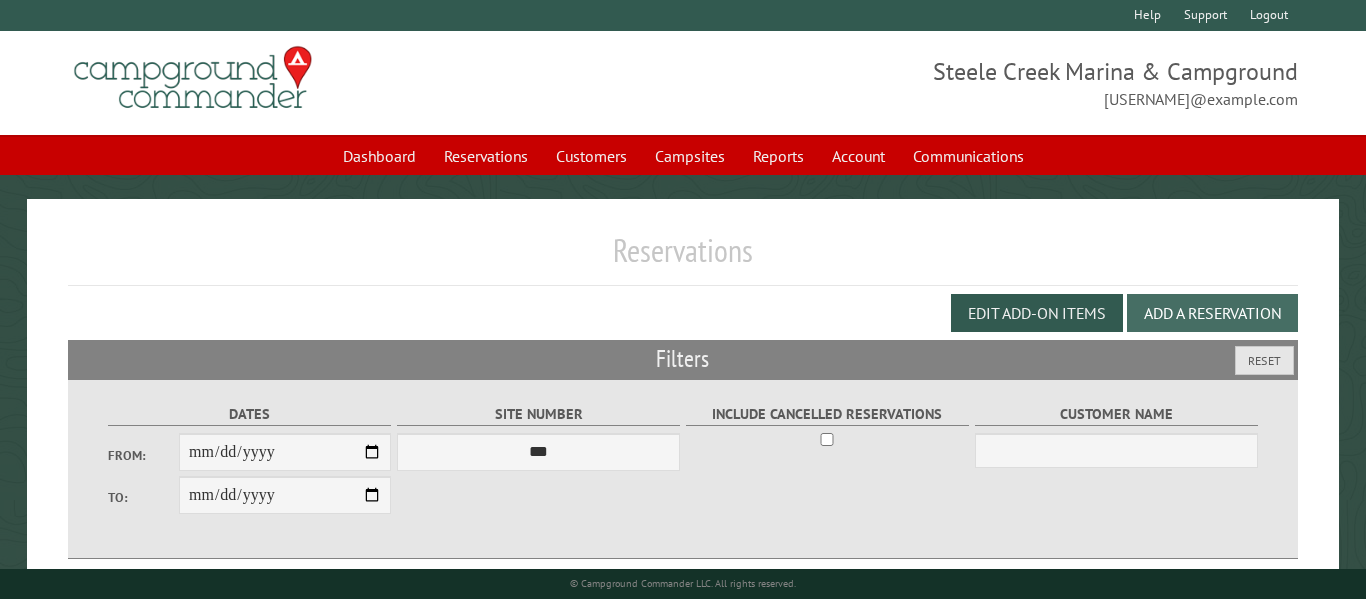 click on "Add a Reservation" at bounding box center [1212, 313] 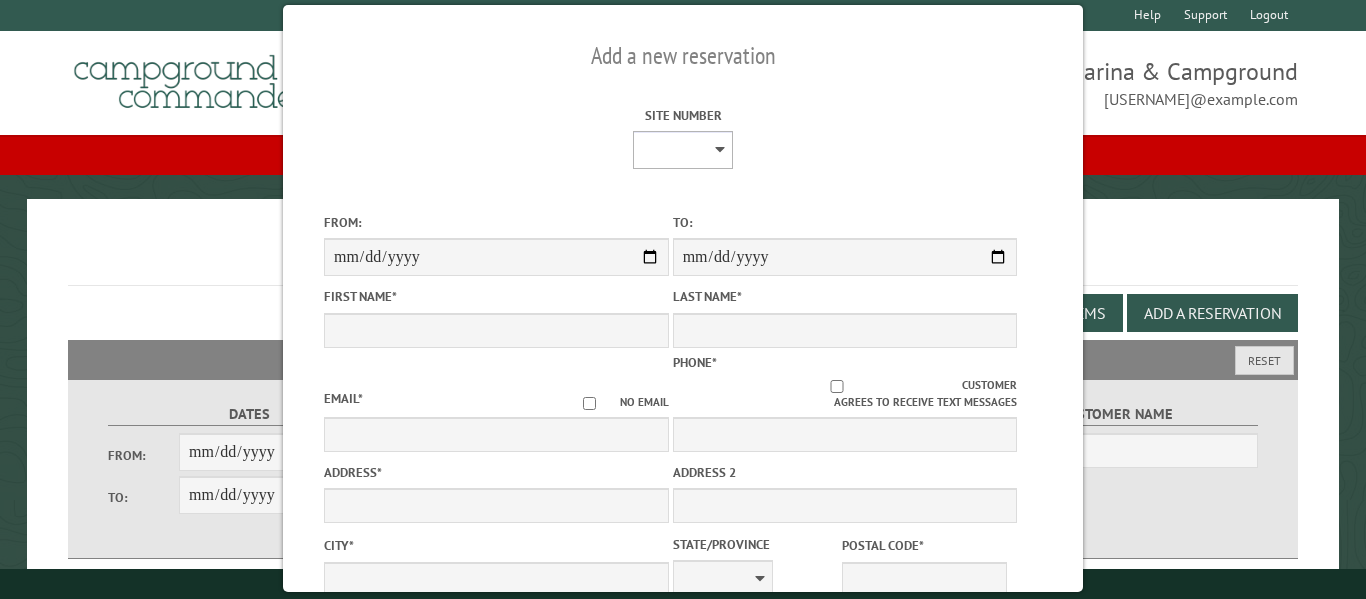 click on "*** *** *** *** *** *** *** **** **** **** **** **** **** **** **** **** **** **** **** **** **** **** **** **** **** **** **** **** **** **** **** **** **** **** **** **** **** **** ***** **** **** ***** *** *** *** *** *** *** *** *** *** **** *** *** *** *** *** ***" at bounding box center (683, 150) 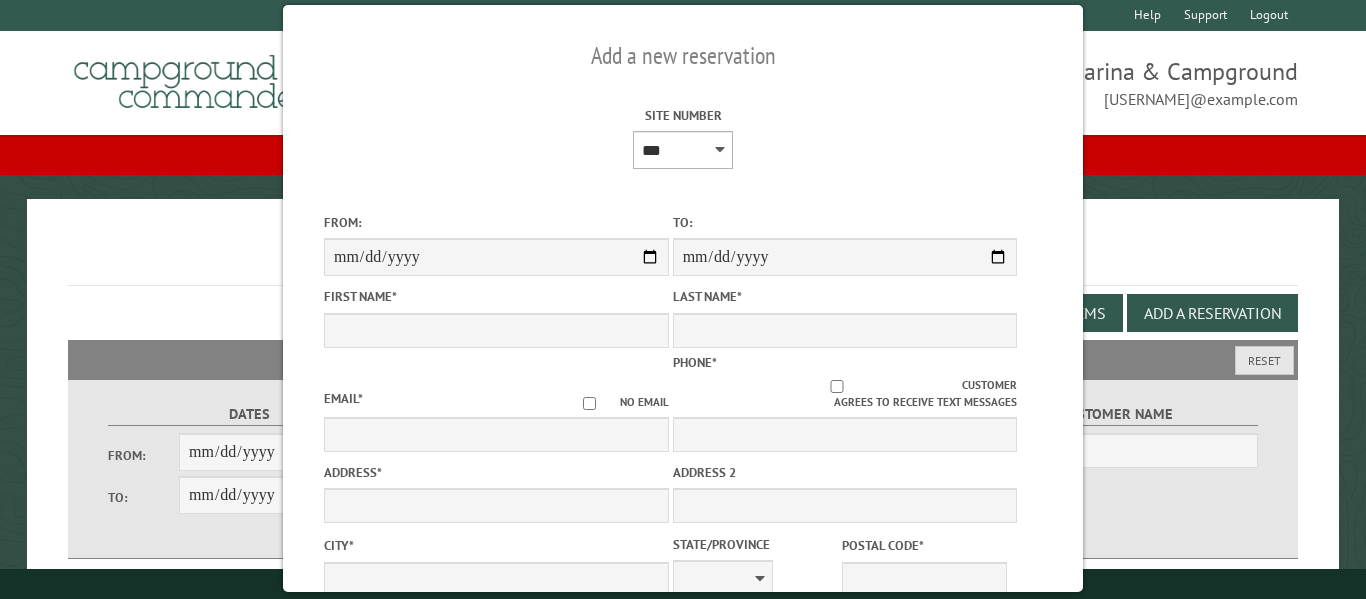 click on "*** *** *** *** *** *** *** **** **** **** **** **** **** **** **** **** **** **** **** **** **** **** **** **** **** **** **** **** **** **** **** **** **** **** **** **** **** **** ***** **** **** ***** *** *** *** *** *** *** *** *** *** **** *** *** *** *** *** ***" at bounding box center (683, 150) 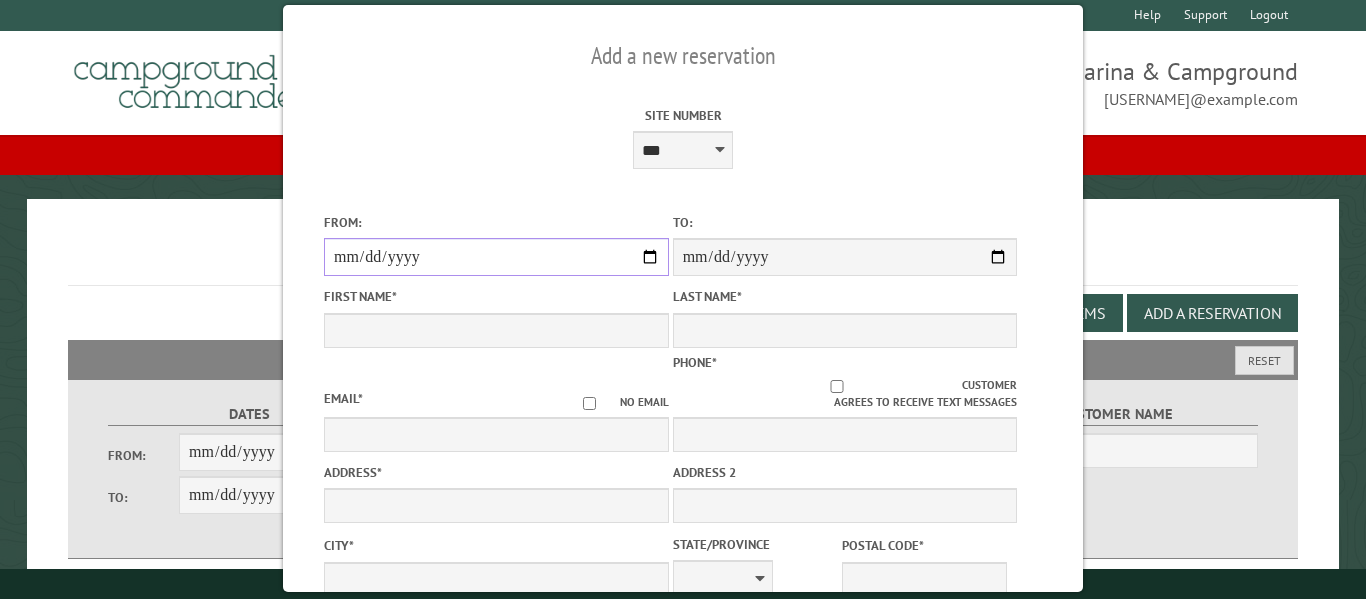 click on "From:" at bounding box center [496, 257] 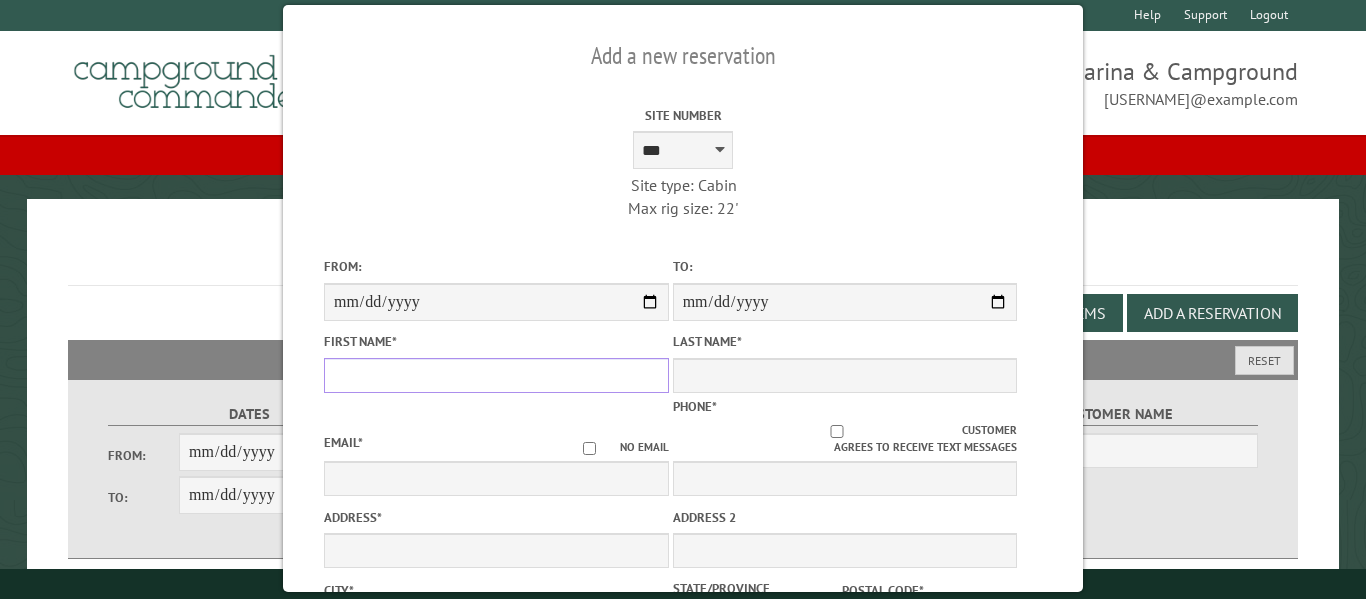 click on "First Name *" at bounding box center (496, 375) 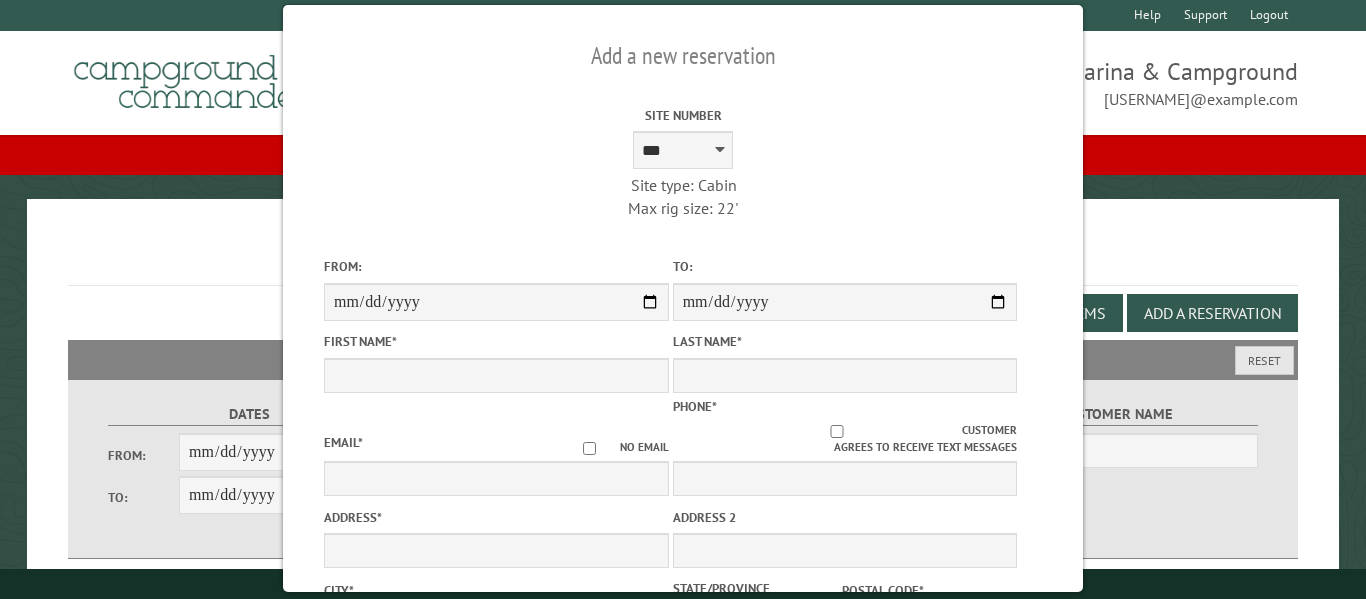 click on "Site Number
*** *** *** *** *** *** *** **** **** **** **** **** **** **** **** **** **** **** **** **** **** **** **** **** **** **** **** **** **** **** **** **** **** **** **** **** **** **** ***** **** **** ***** *** *** *** *** *** *** *** *** *** **** *** *** *** *** *** ***
Site type: Cabin
Max rig size: 22'
Min stay days: 1" at bounding box center (683, 159) 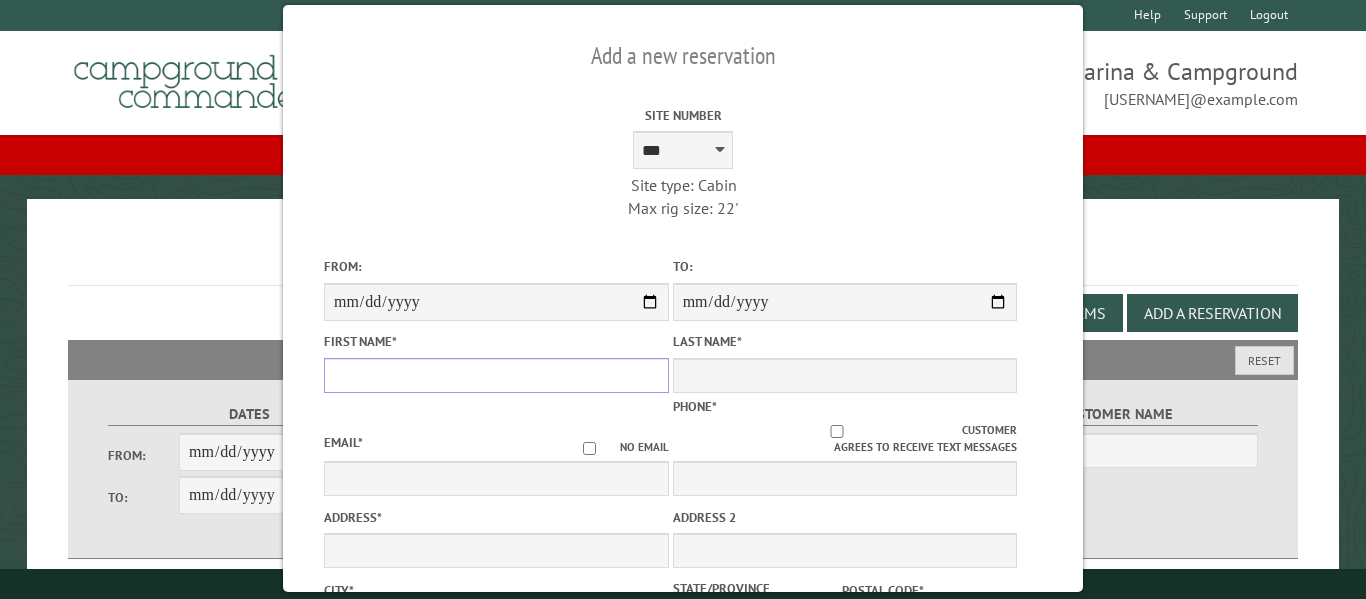 click on "First Name *" at bounding box center (496, 375) 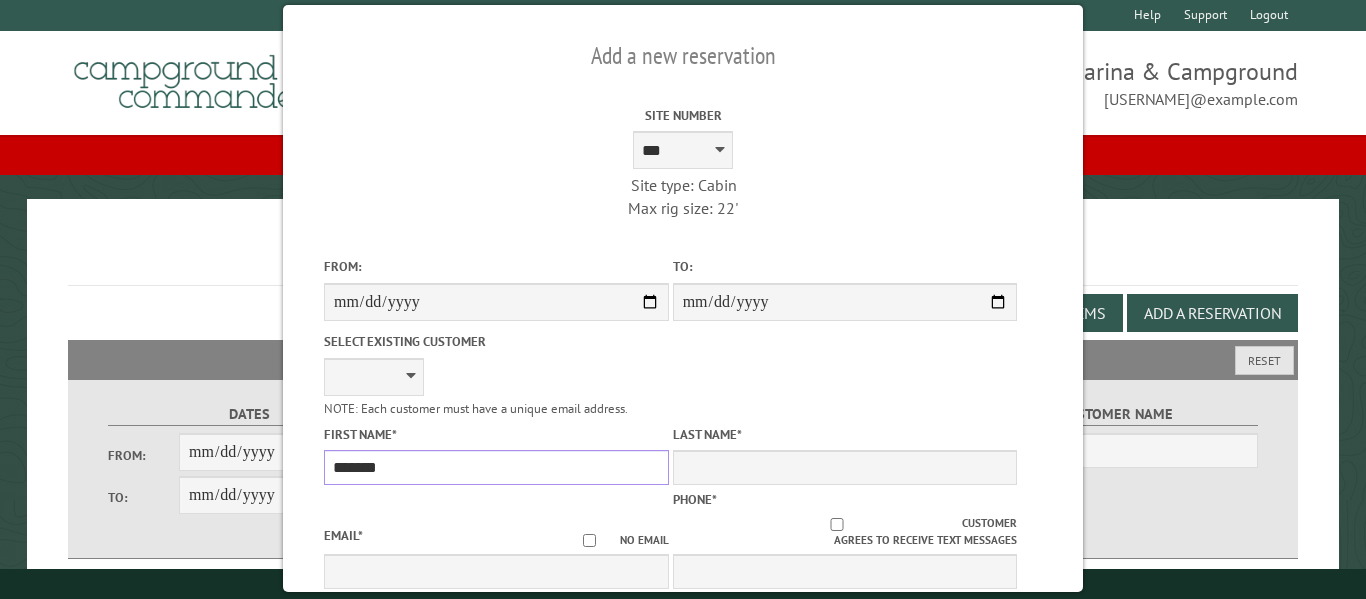 type on "*******" 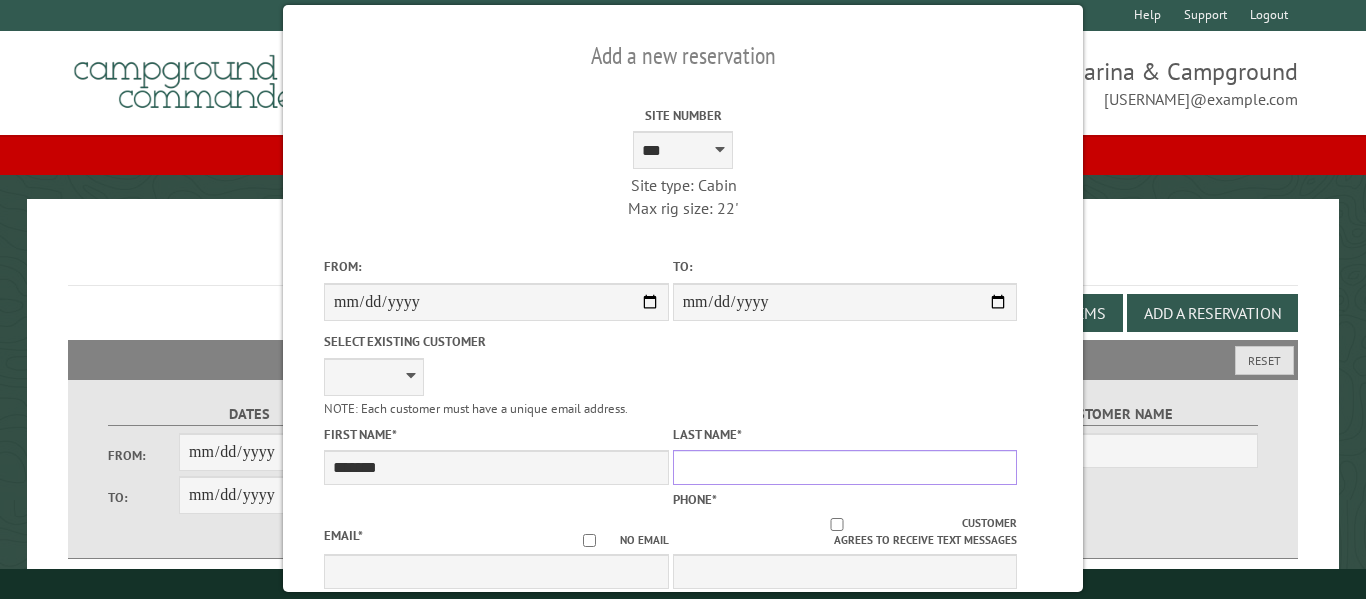 click on "Last Name *" at bounding box center (845, 467) 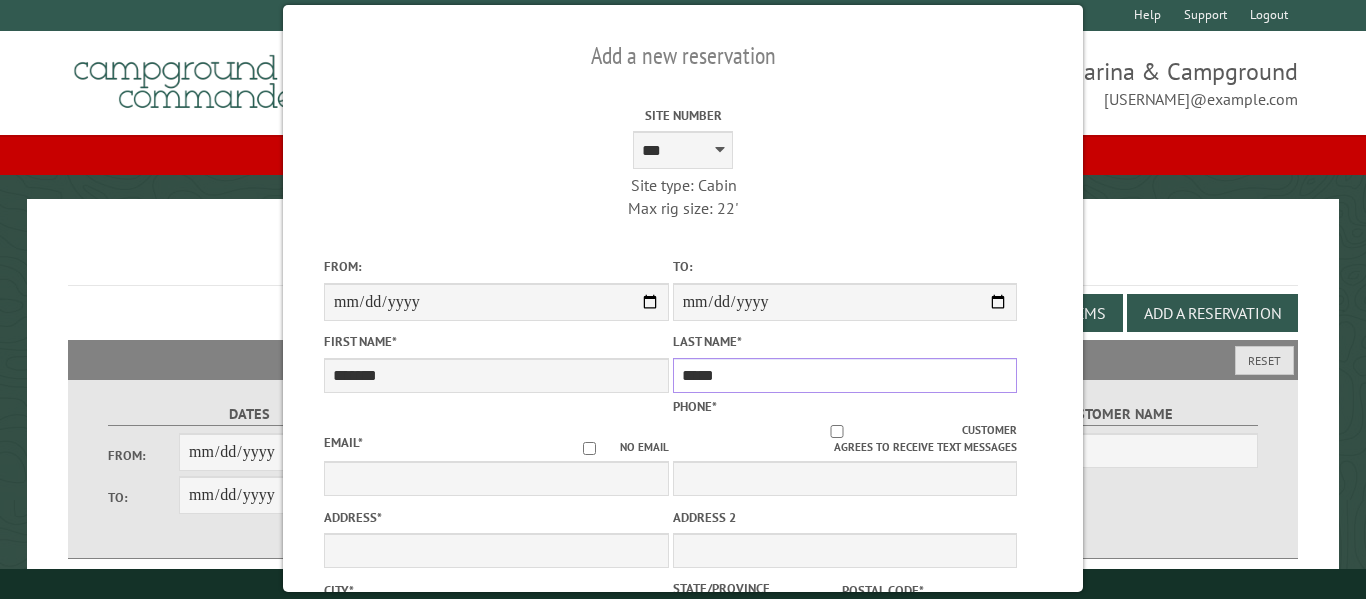 type on "*****" 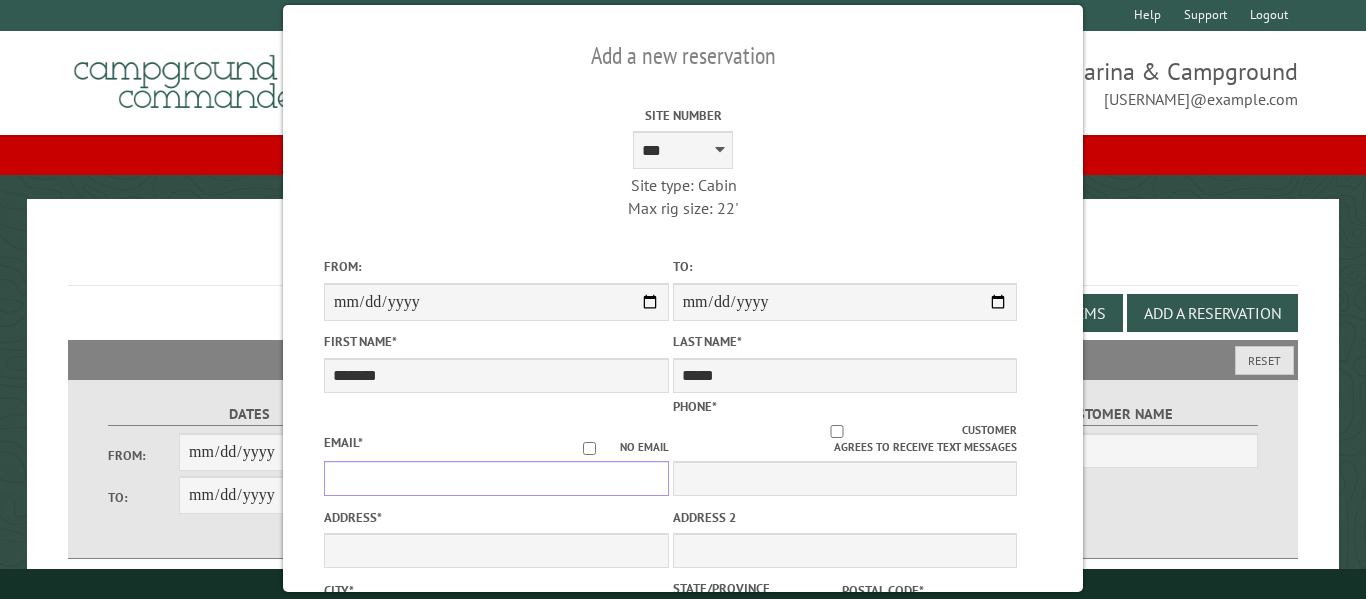 click on "Email *" at bounding box center (496, 478) 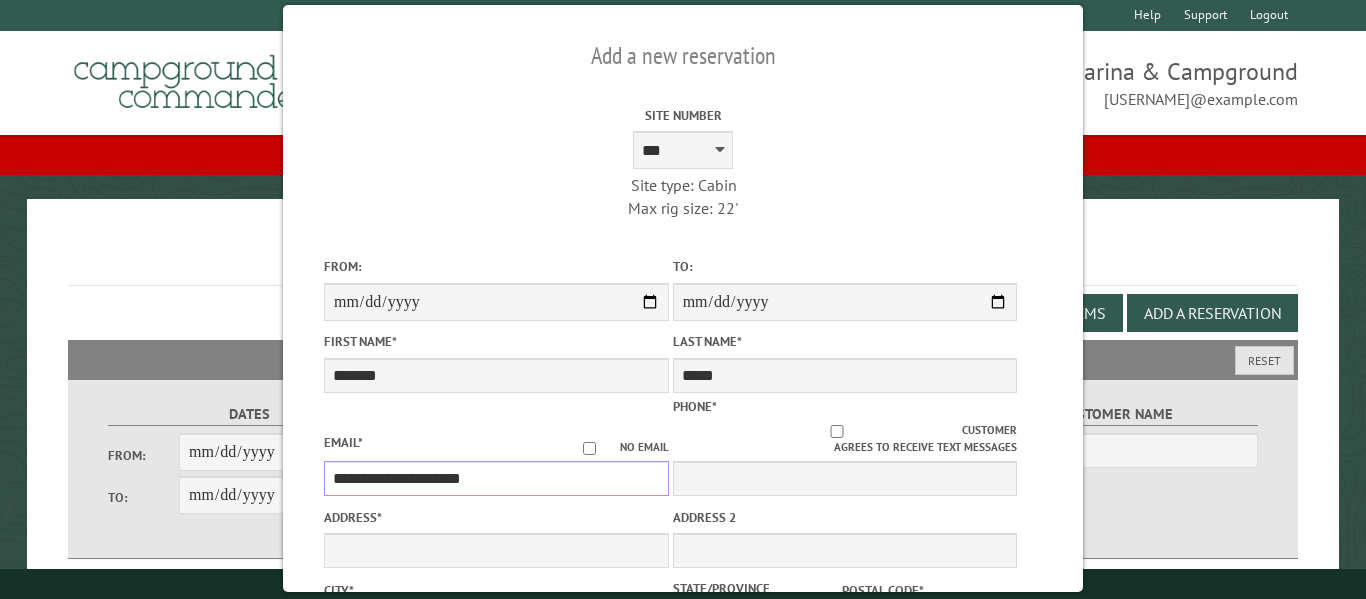 type on "**********" 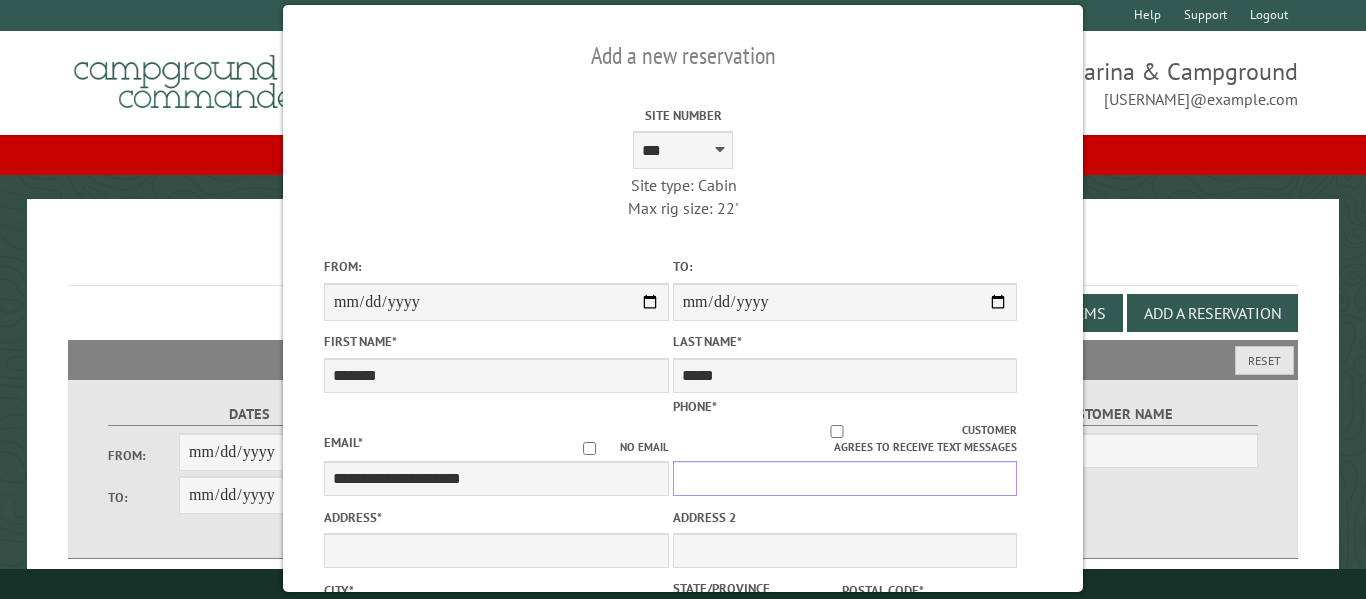 click on "Phone *" at bounding box center (845, 478) 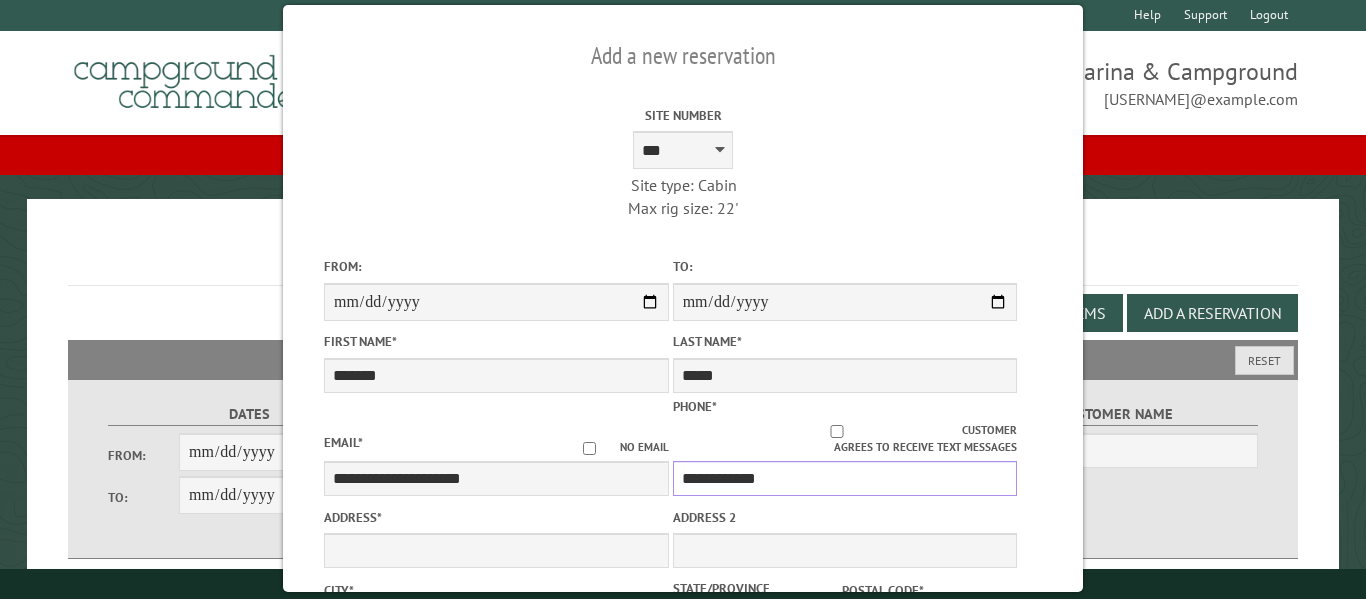 type on "**********" 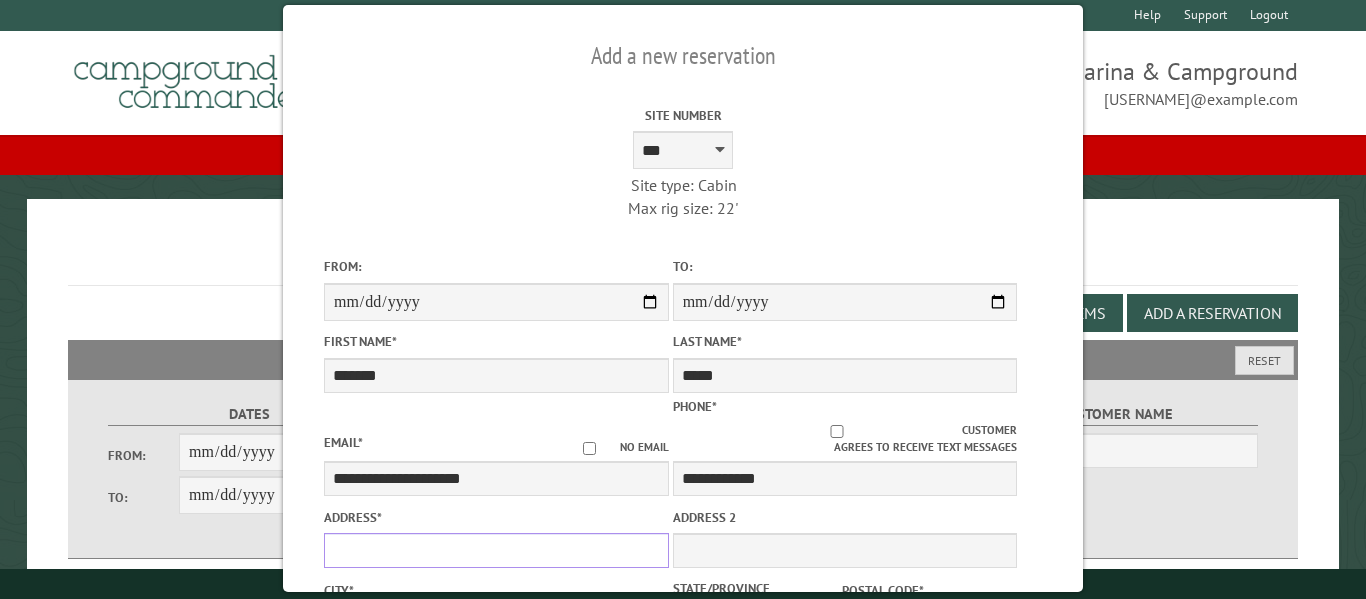 click on "Address *" at bounding box center (496, 550) 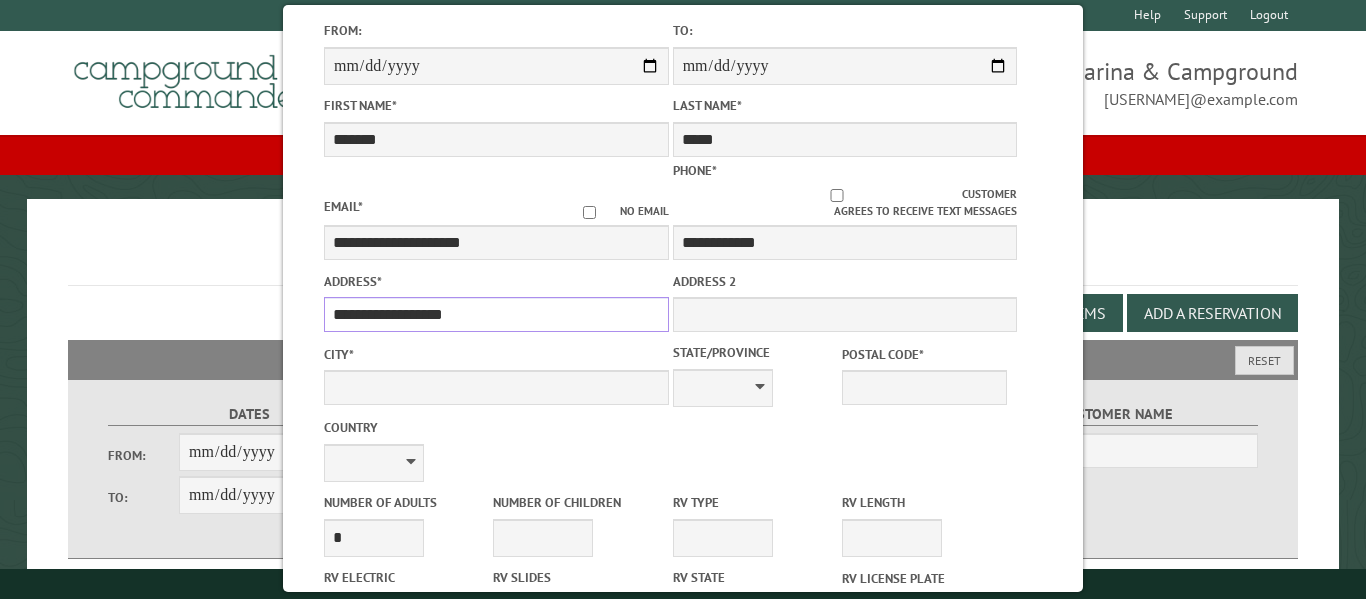 scroll, scrollTop: 269, scrollLeft: 0, axis: vertical 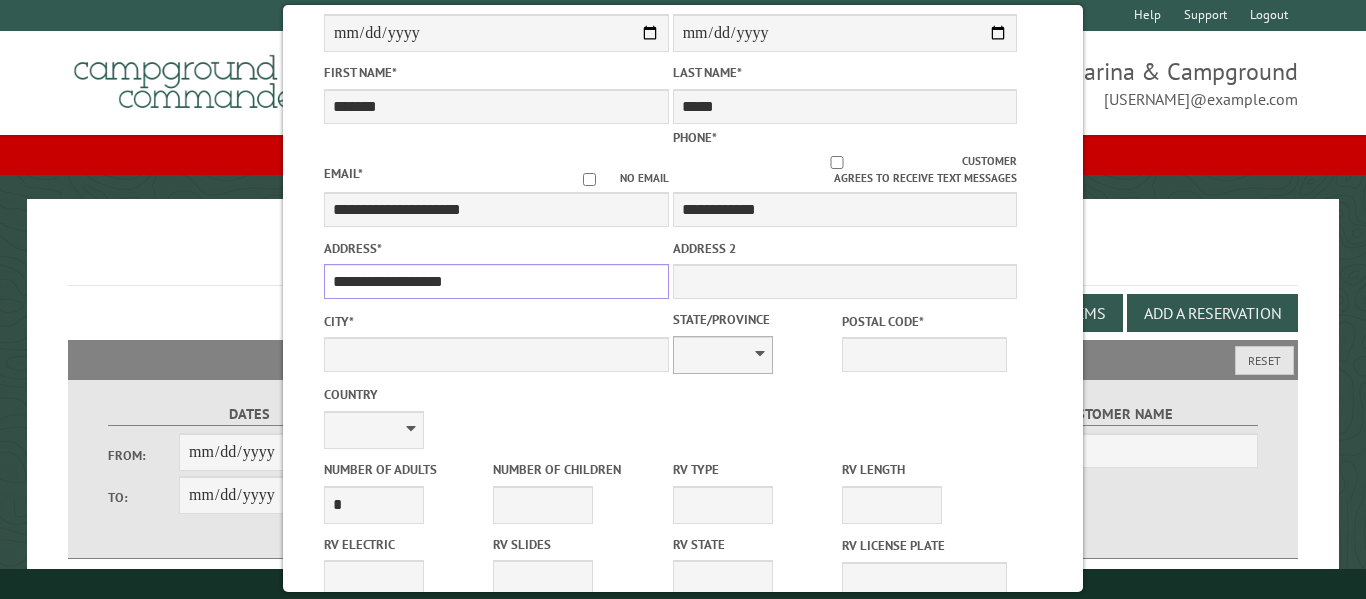 type on "**********" 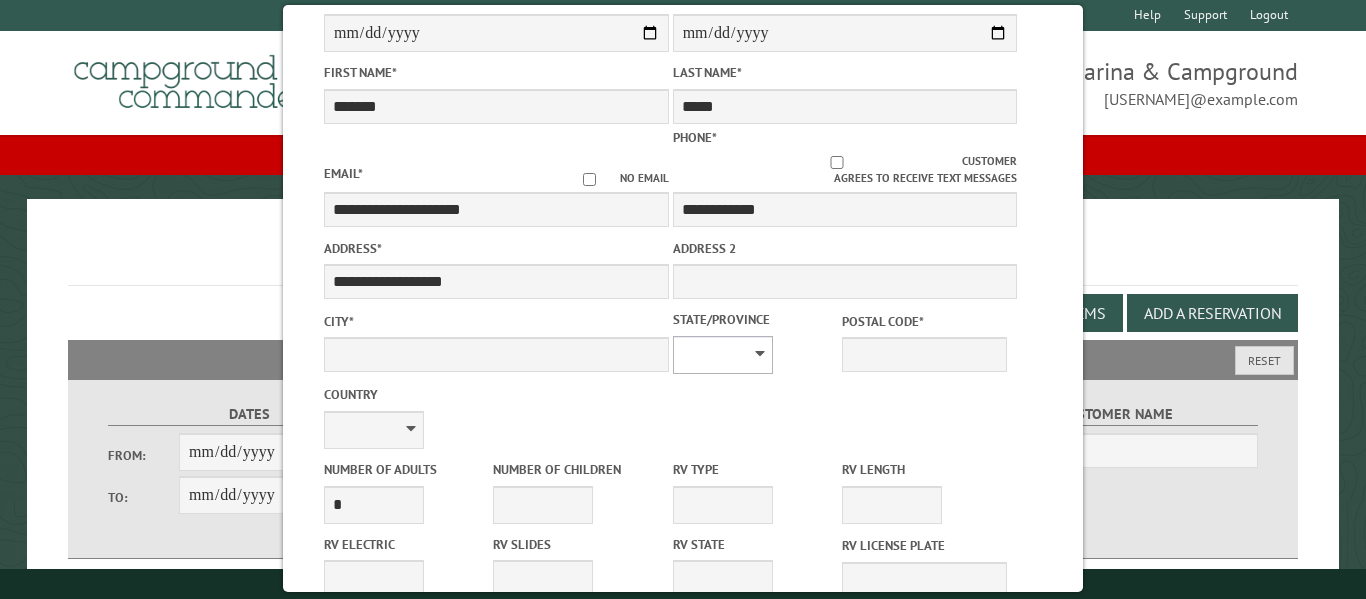 click on "** ** ** ** ** ** ** ** ** ** ** ** ** ** ** ** ** ** ** ** ** ** ** ** ** ** ** ** ** ** ** ** ** ** ** ** ** ** ** ** ** ** ** ** ** ** ** ** ** ** ** ** ** ** ** ** ** ** ** ** ** ** ** **" at bounding box center [723, 355] 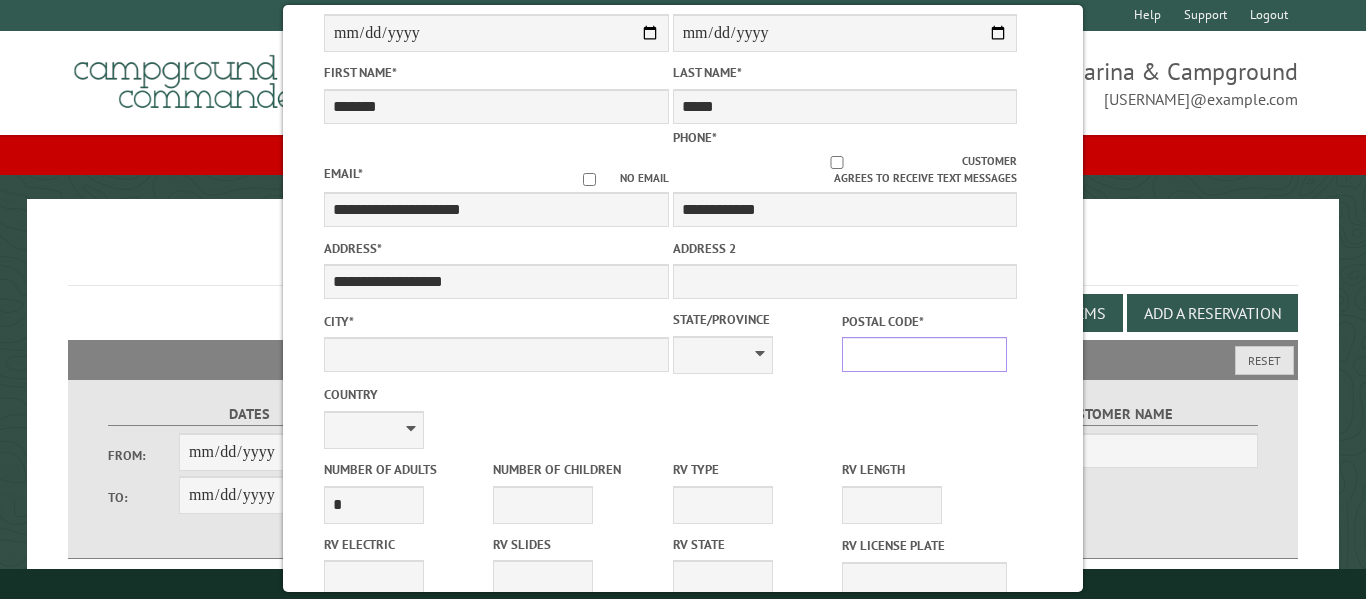 click on "Postal Code *" at bounding box center [924, 354] 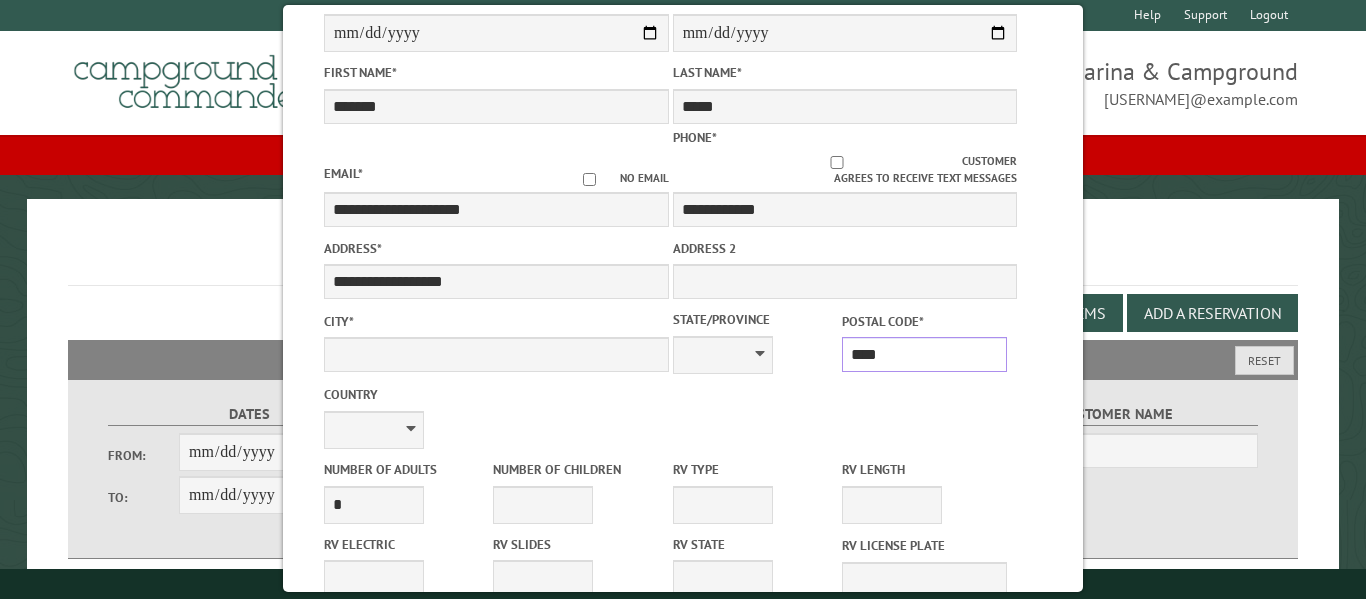 type on "*****" 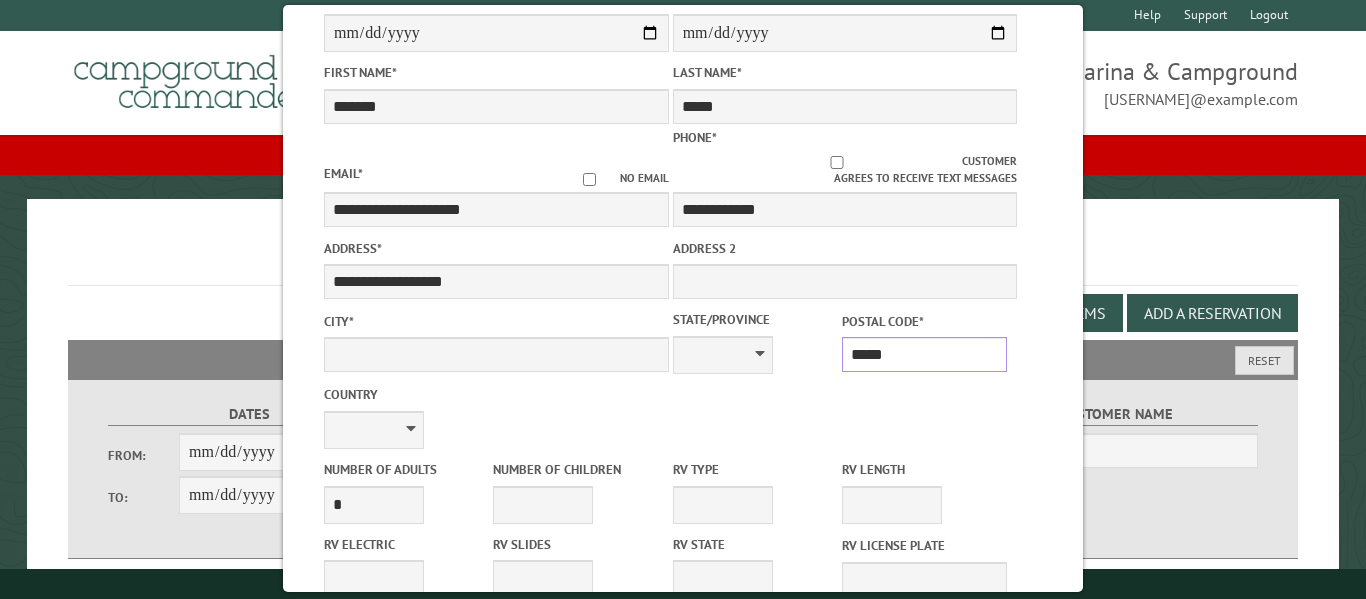 type on "****" 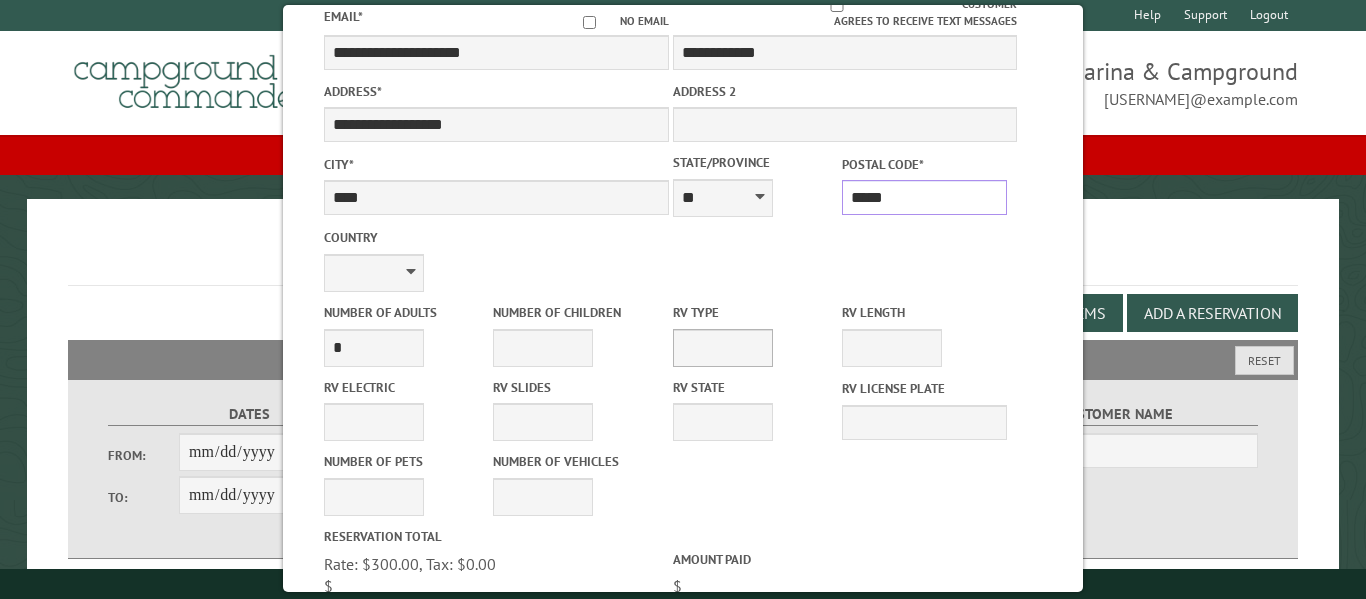 scroll, scrollTop: 465, scrollLeft: 0, axis: vertical 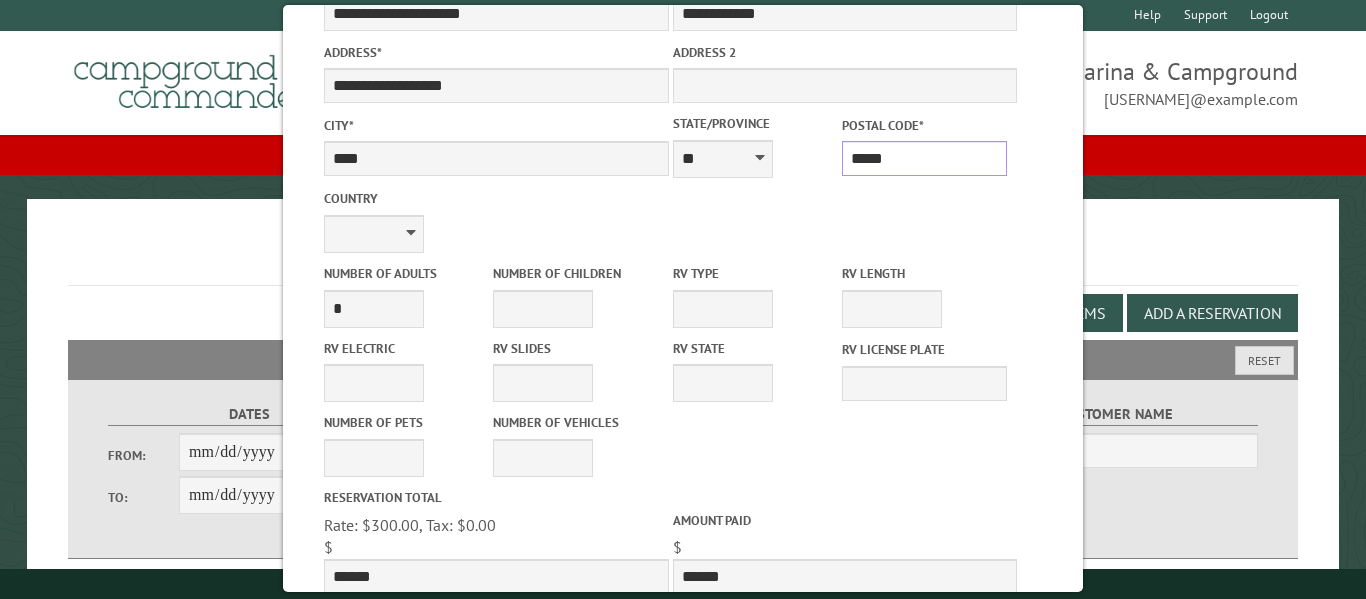 type on "*****" 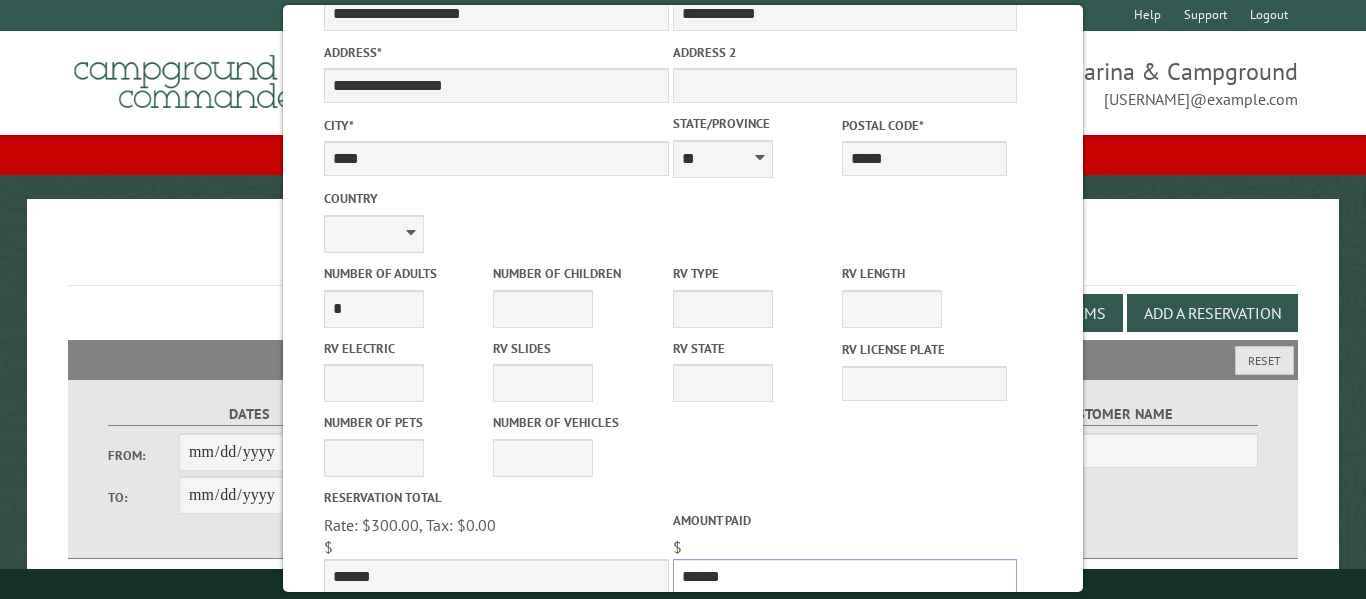 click on "******" at bounding box center (845, 576) 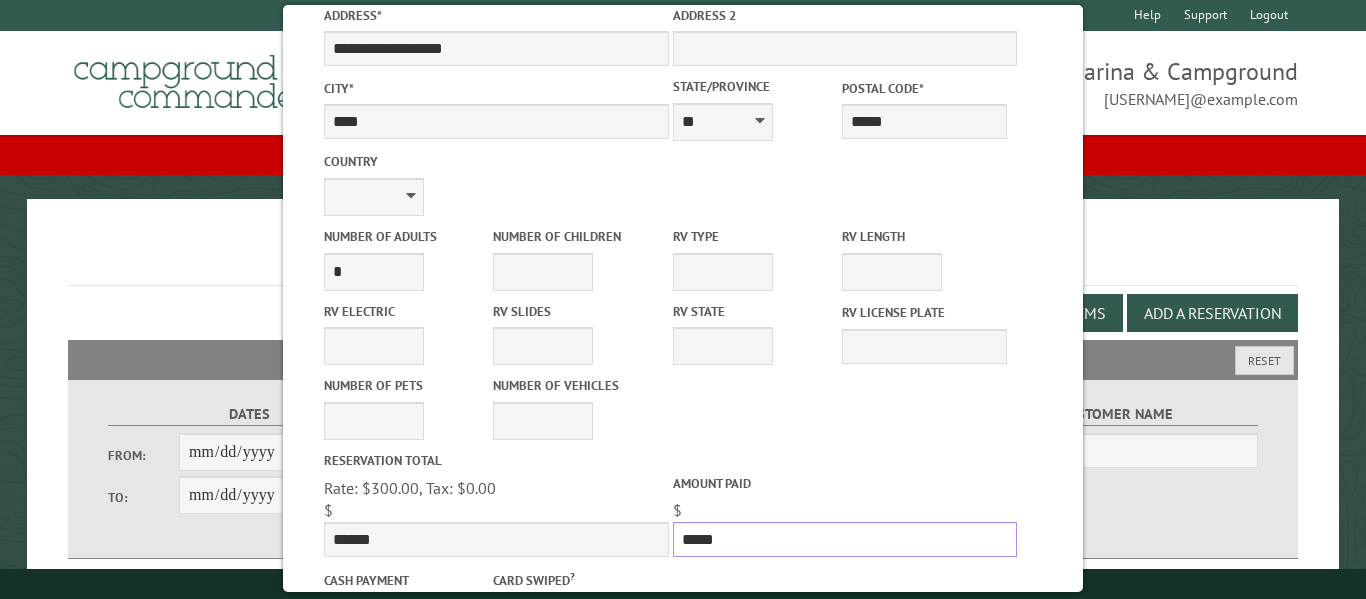 scroll, scrollTop: 628, scrollLeft: 0, axis: vertical 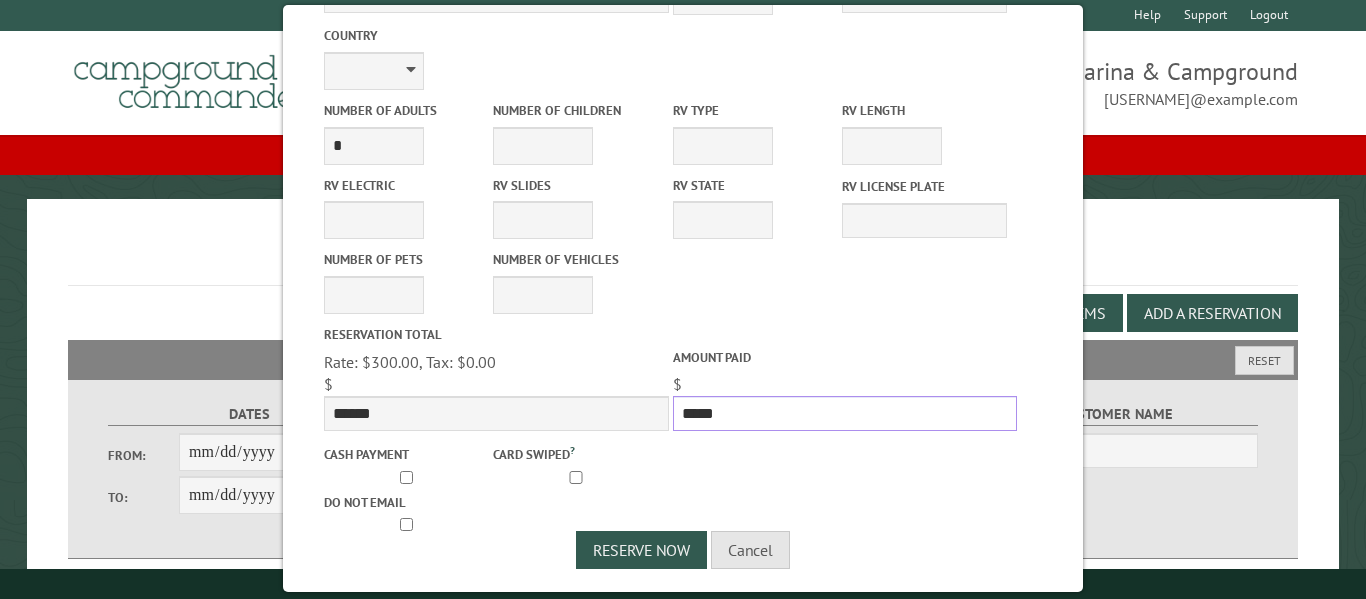type on "*****" 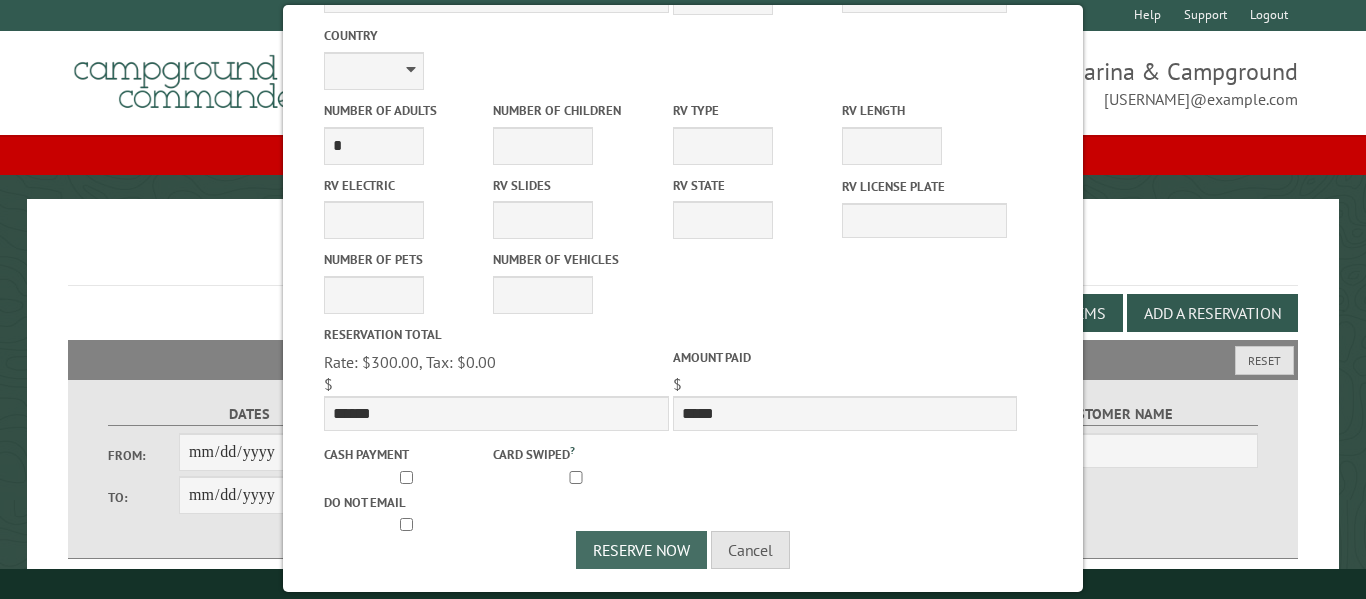 click on "Reserve Now" at bounding box center [641, 550] 